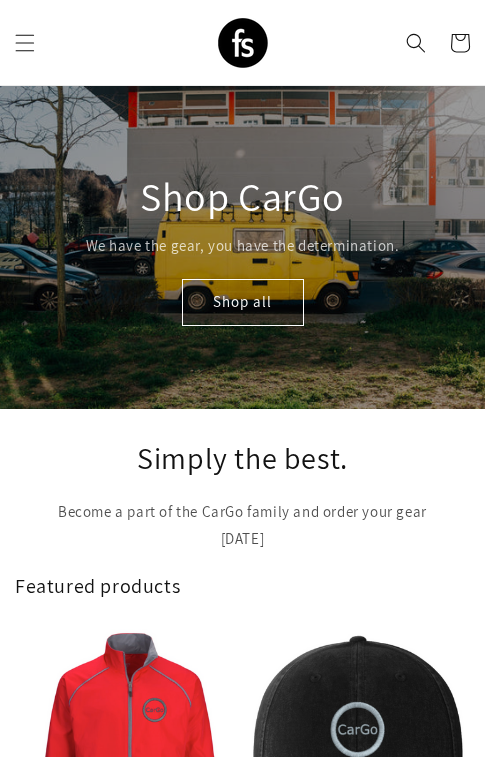 scroll, scrollTop: 0, scrollLeft: 0, axis: both 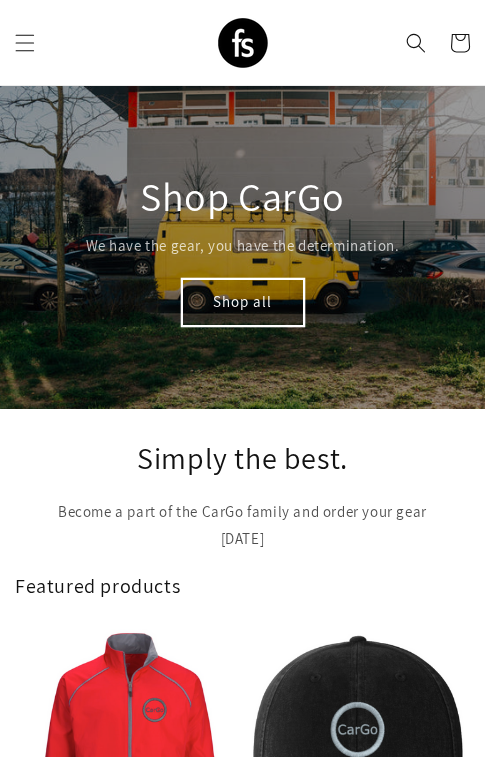 click on "Shop all" at bounding box center [243, 302] 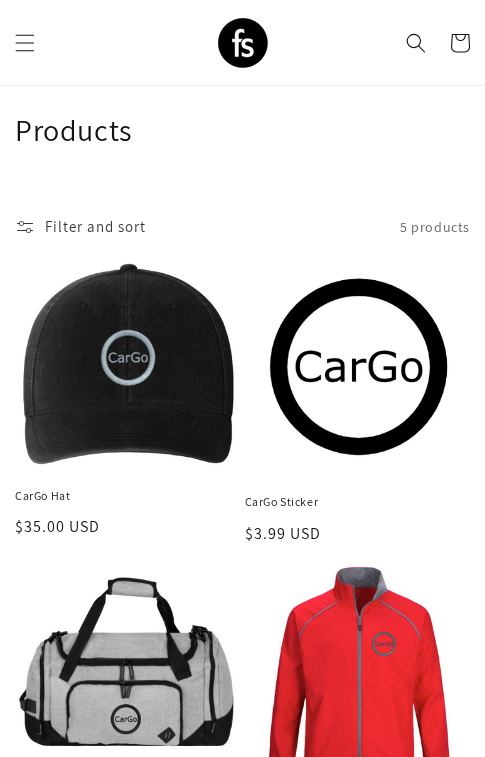scroll, scrollTop: 29, scrollLeft: 0, axis: vertical 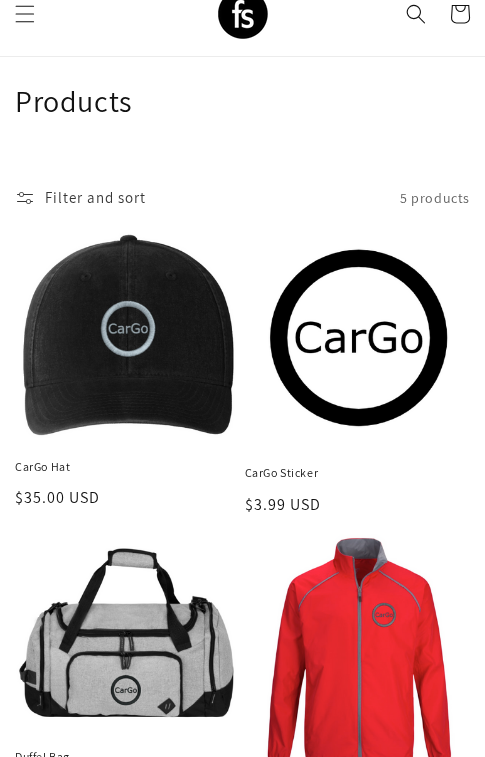 click on "CarGo Sticker" at bounding box center (358, 473) 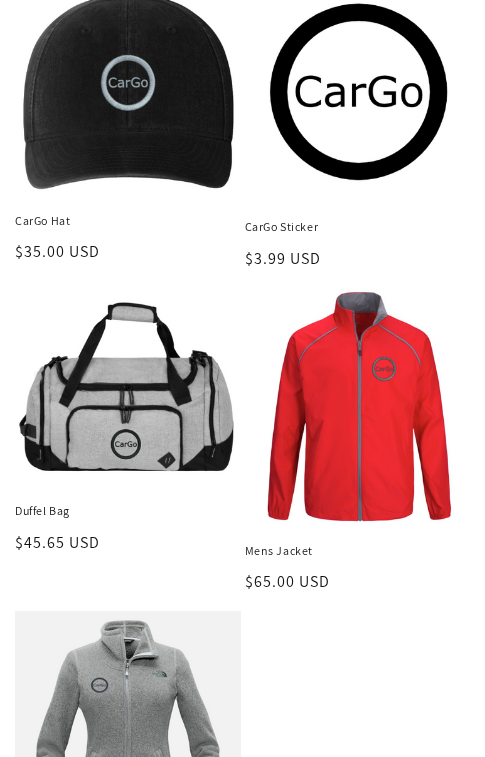scroll, scrollTop: 344, scrollLeft: 0, axis: vertical 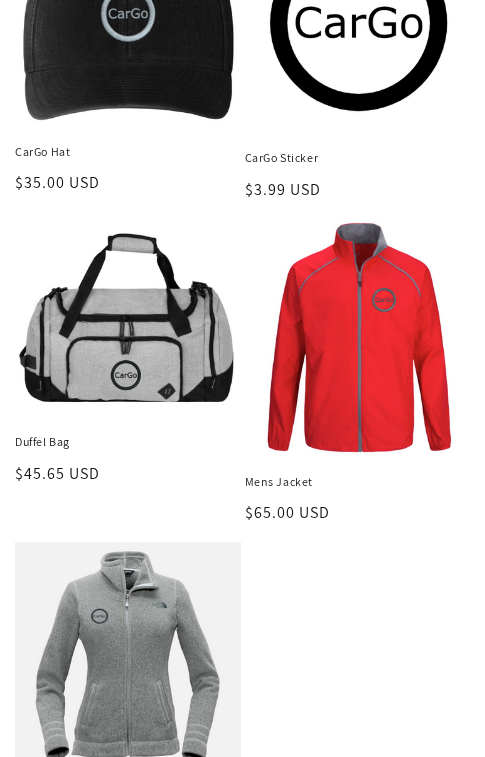 click on "Mens Jacket" at bounding box center [358, 482] 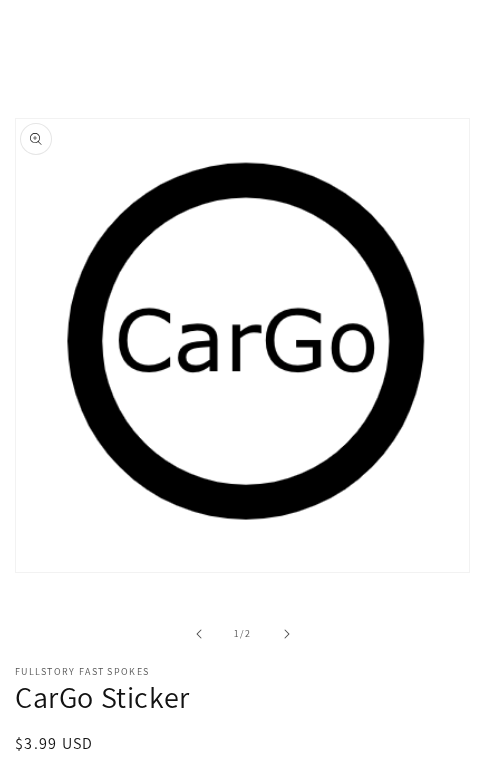 scroll, scrollTop: 91, scrollLeft: 0, axis: vertical 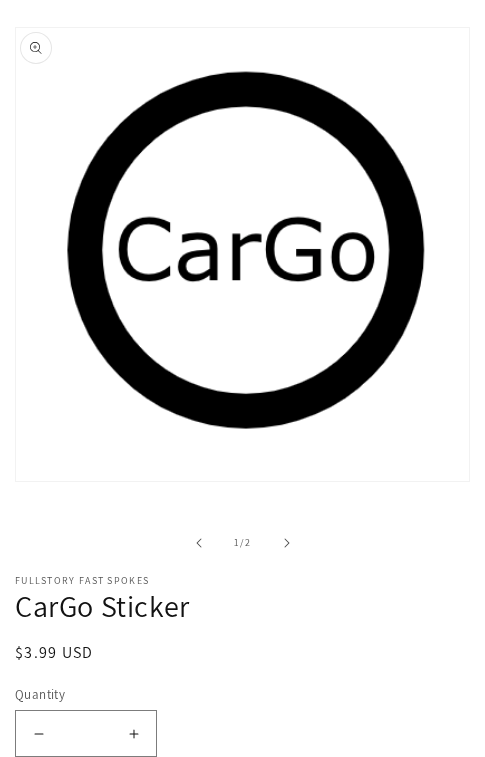 click on "Increase quantity for CarGo Sticker" at bounding box center [133, 733] 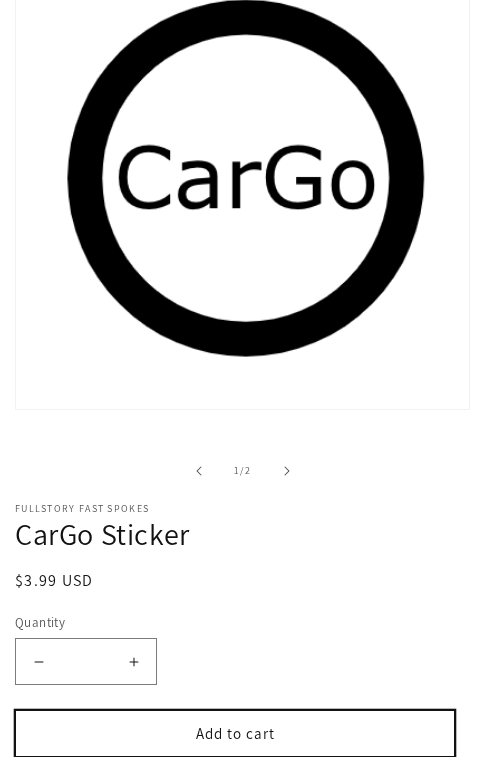 click on "Add to cart" at bounding box center [235, 733] 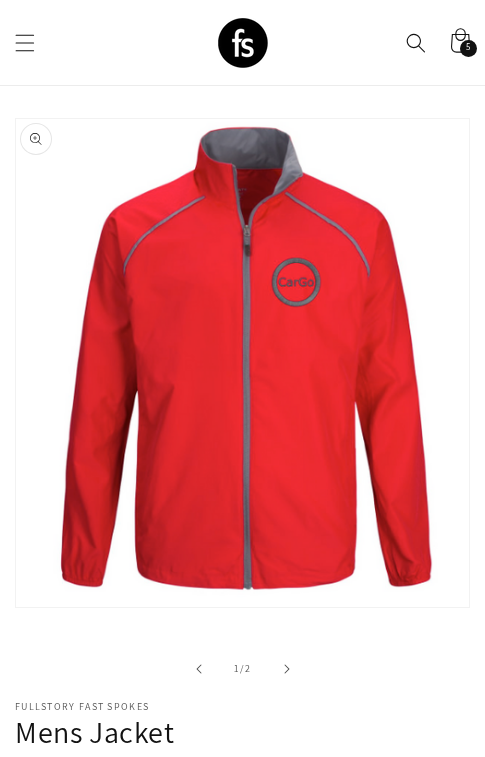 scroll, scrollTop: 208, scrollLeft: 0, axis: vertical 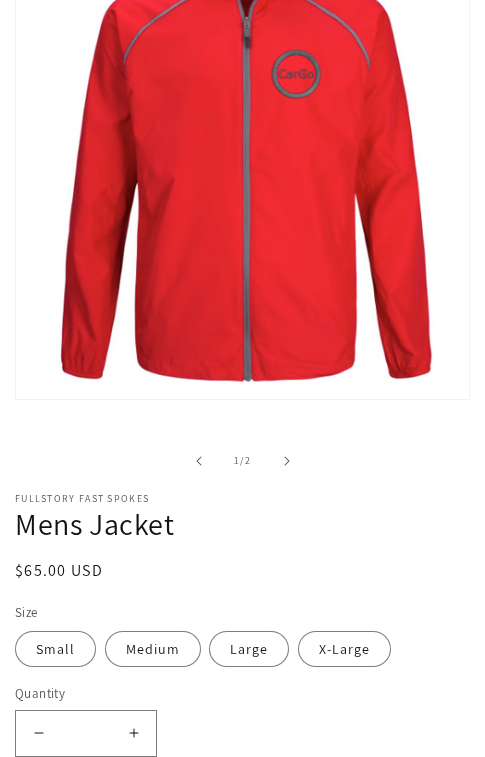 click on "Increase quantity for Mens Jacket" at bounding box center [133, 733] 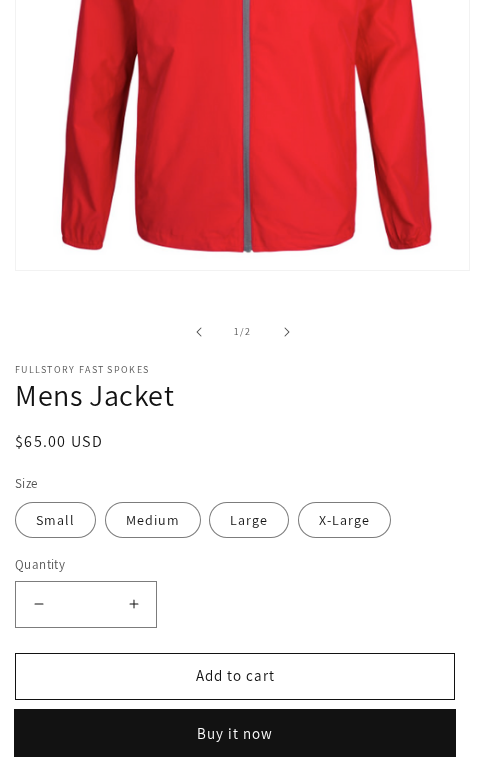 click on "Buy it now" at bounding box center (235, 733) 